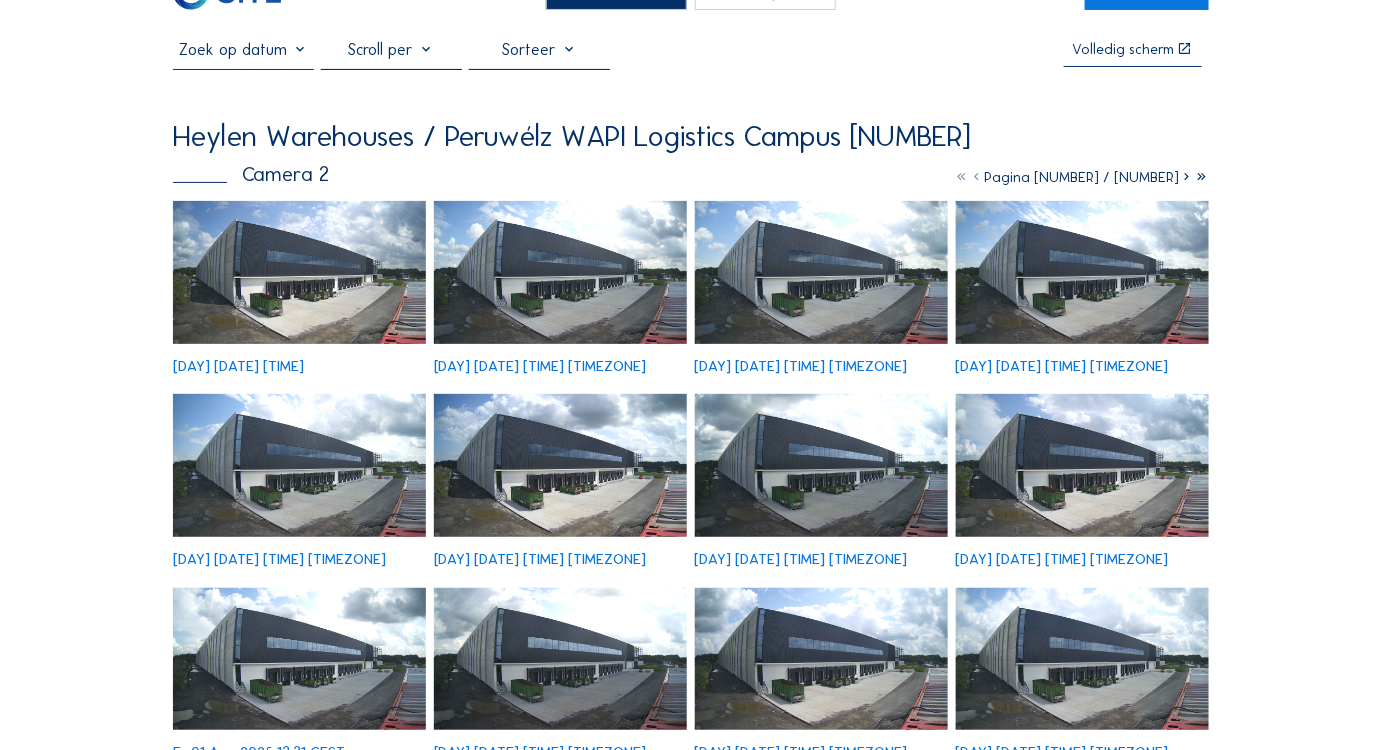 scroll, scrollTop: 0, scrollLeft: 0, axis: both 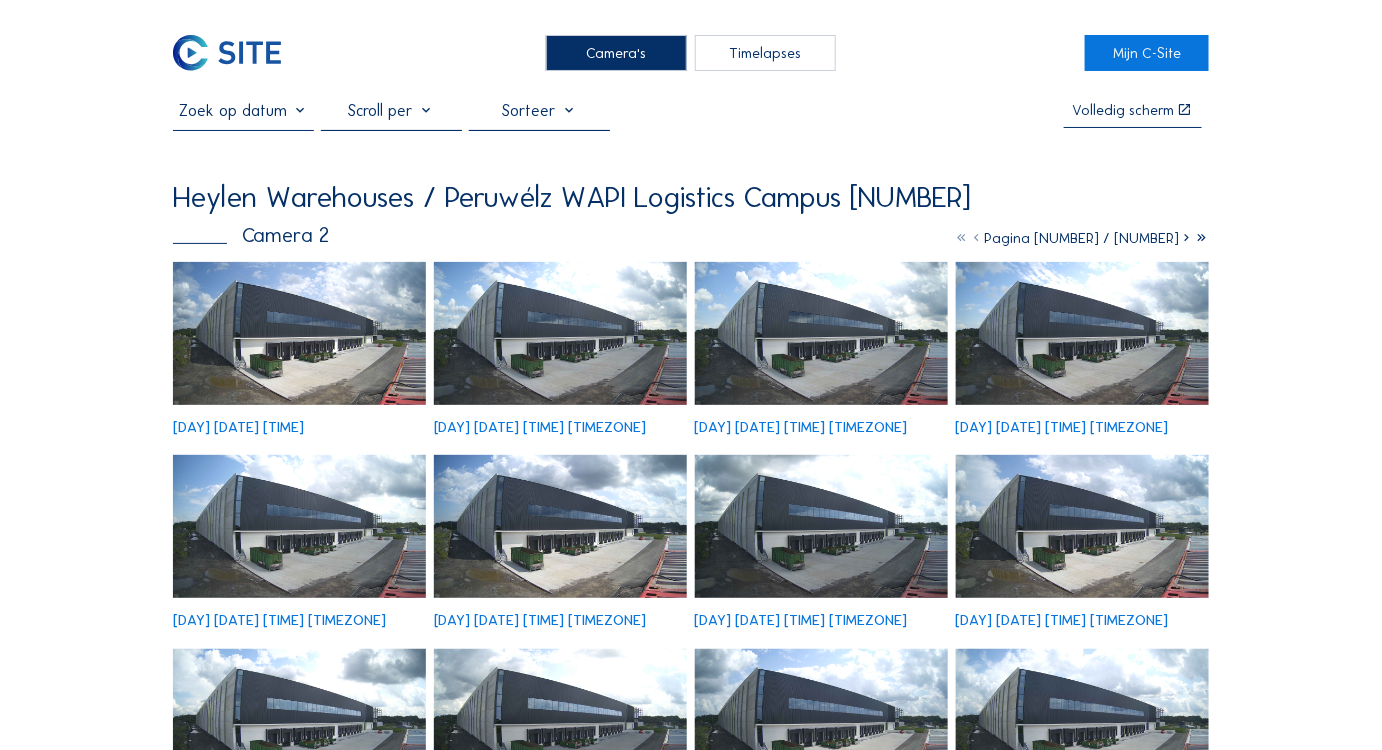 click on "Timelapses" at bounding box center (765, 53) 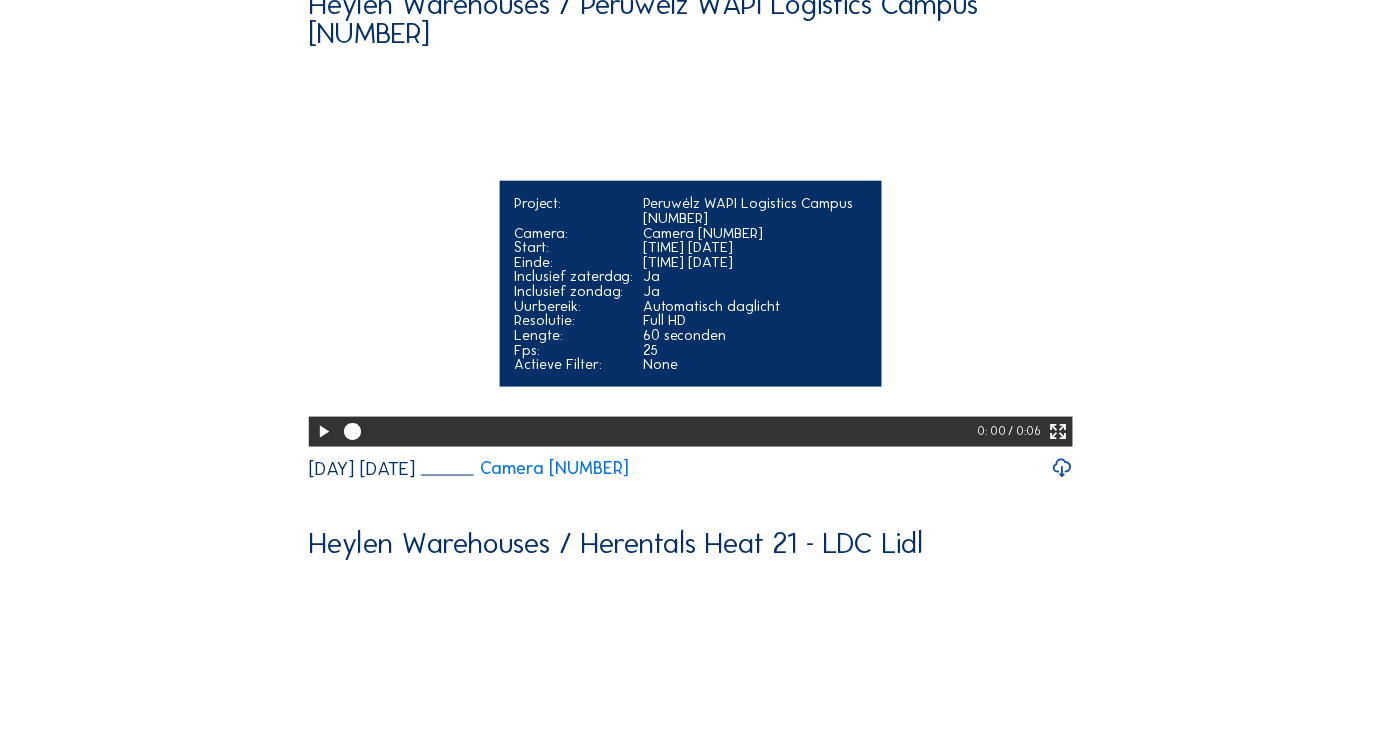 scroll, scrollTop: 636, scrollLeft: 0, axis: vertical 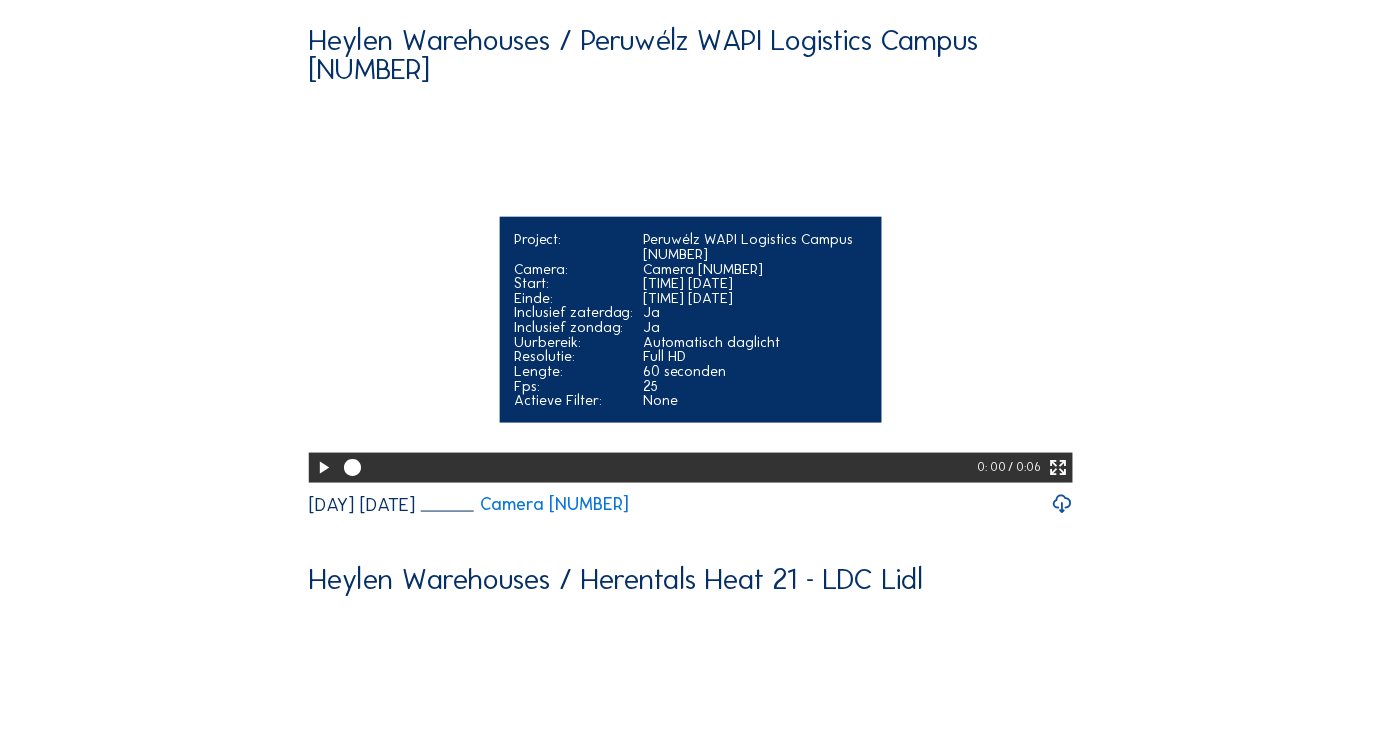 click at bounding box center (323, 468) 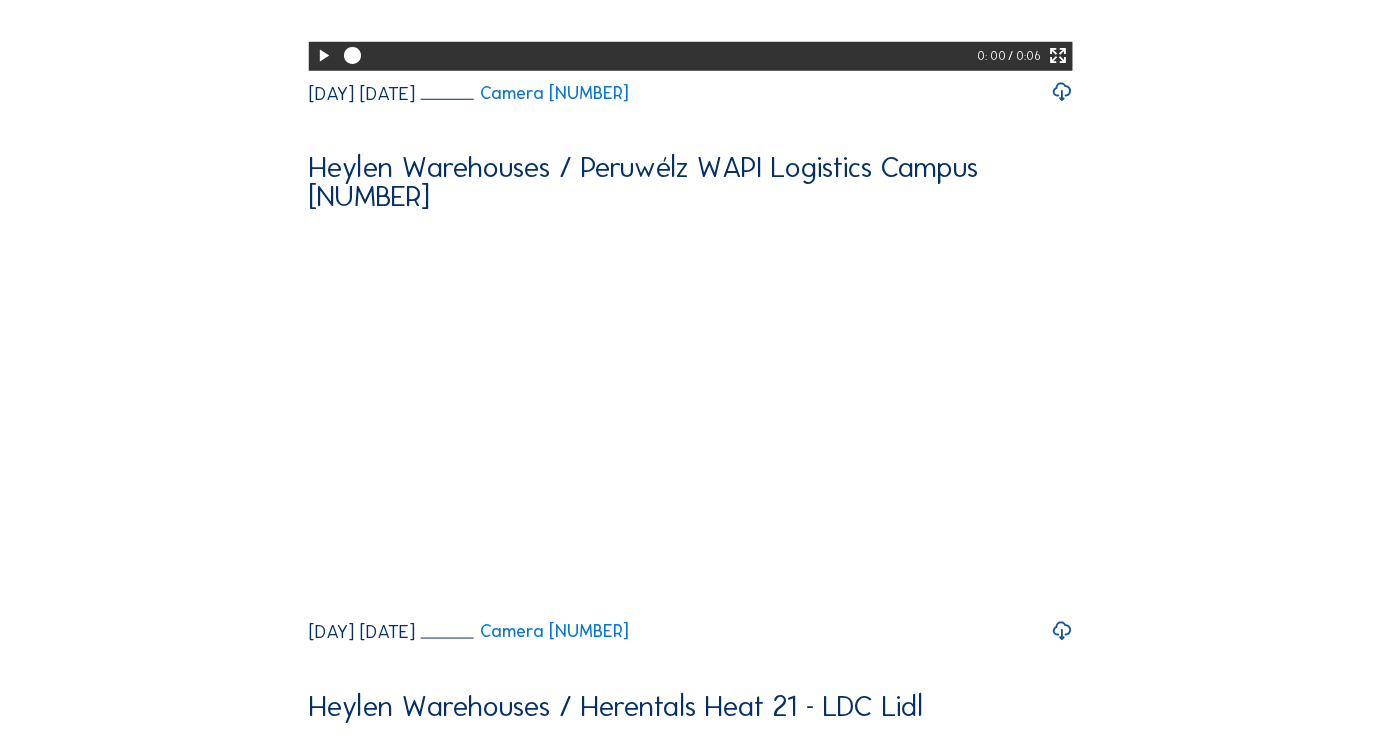 scroll, scrollTop: 0, scrollLeft: 0, axis: both 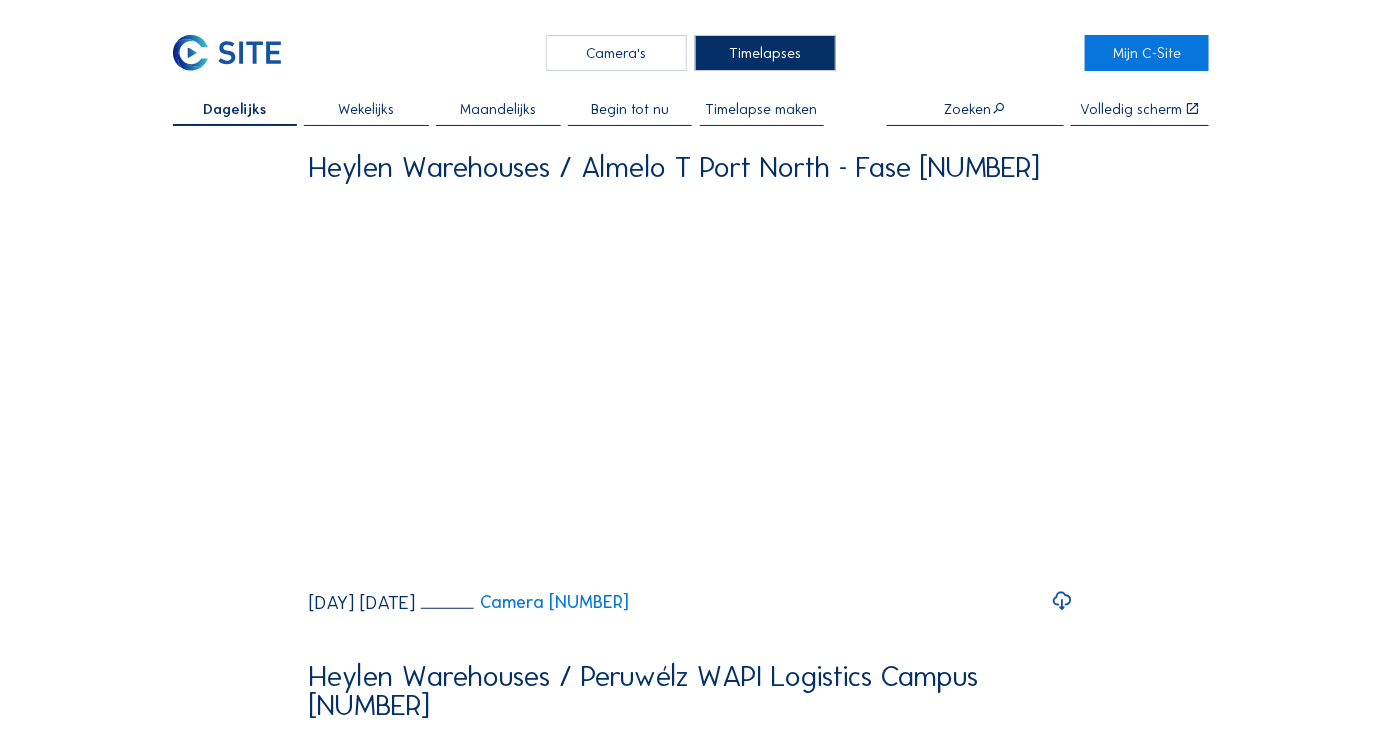 click on "Camera's" at bounding box center (616, 53) 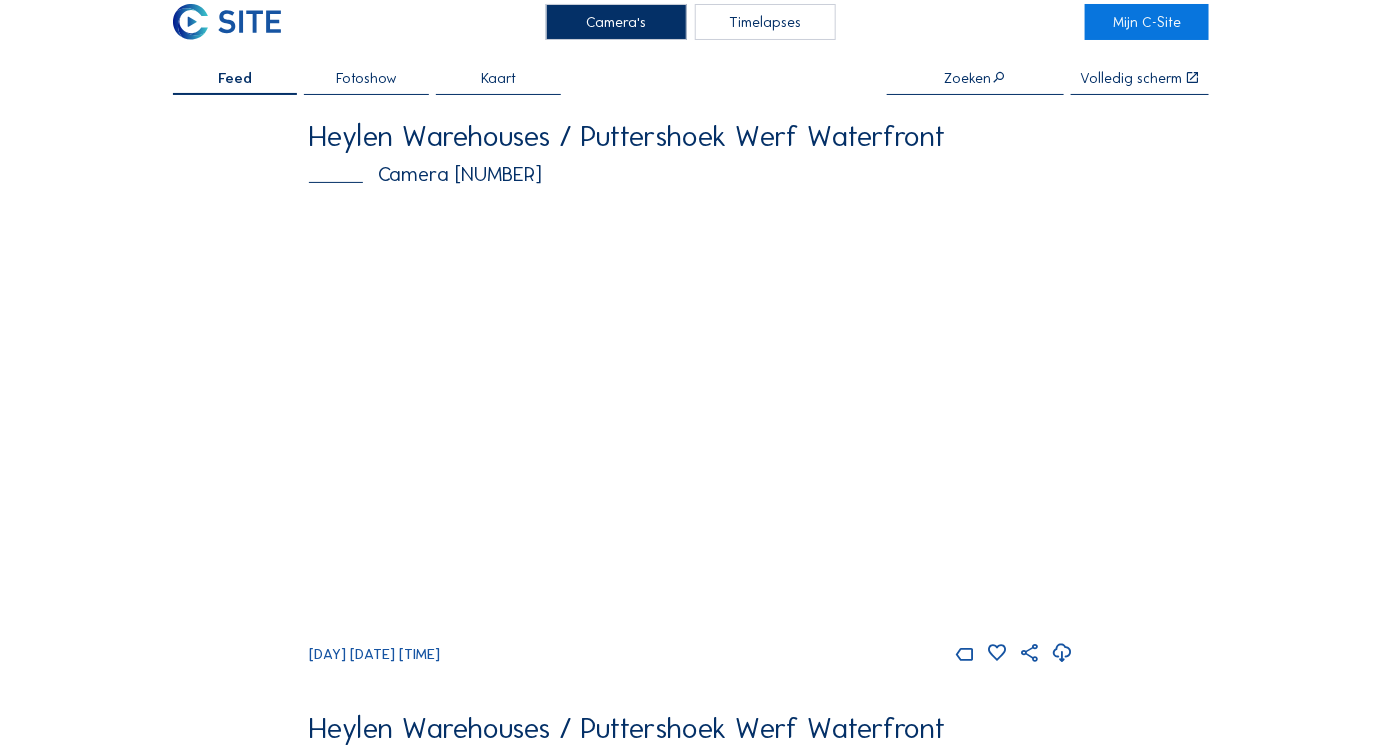 scroll, scrollTop: 0, scrollLeft: 0, axis: both 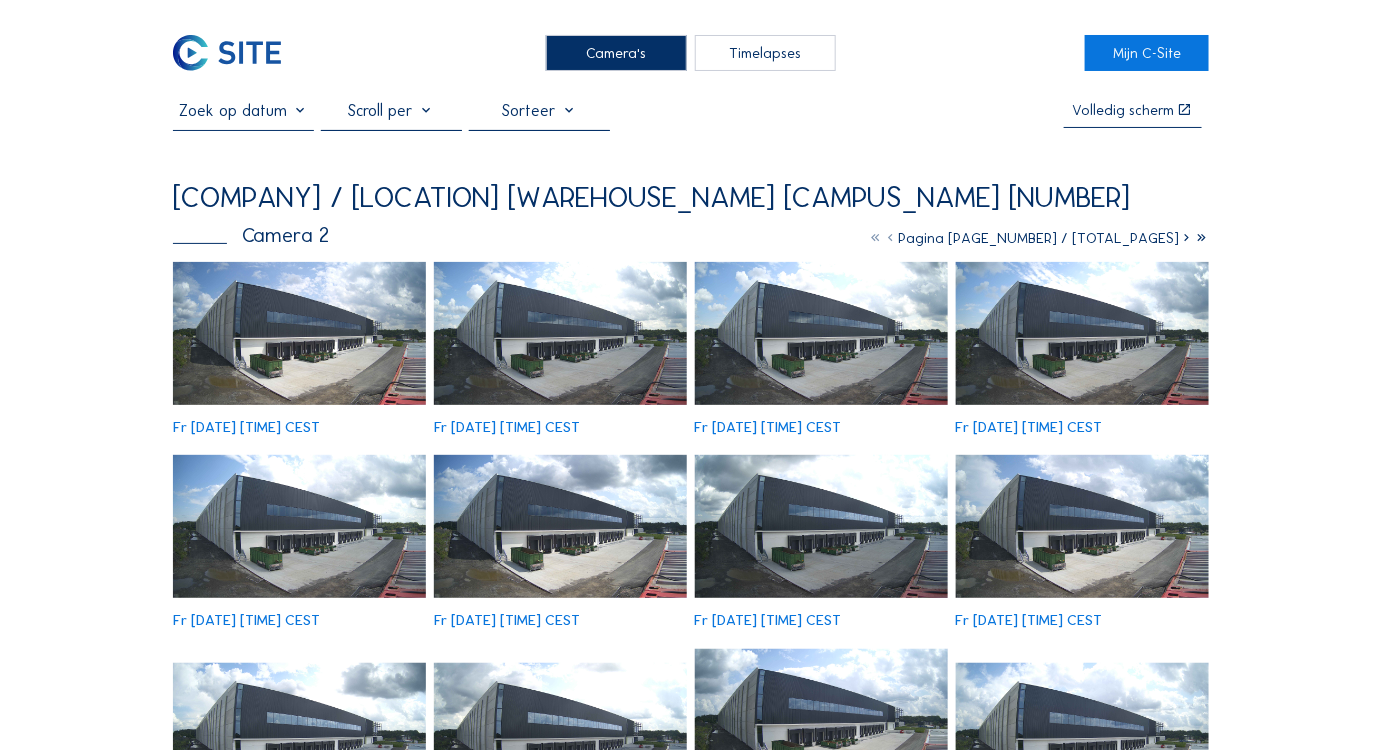 click at bounding box center [300, 333] 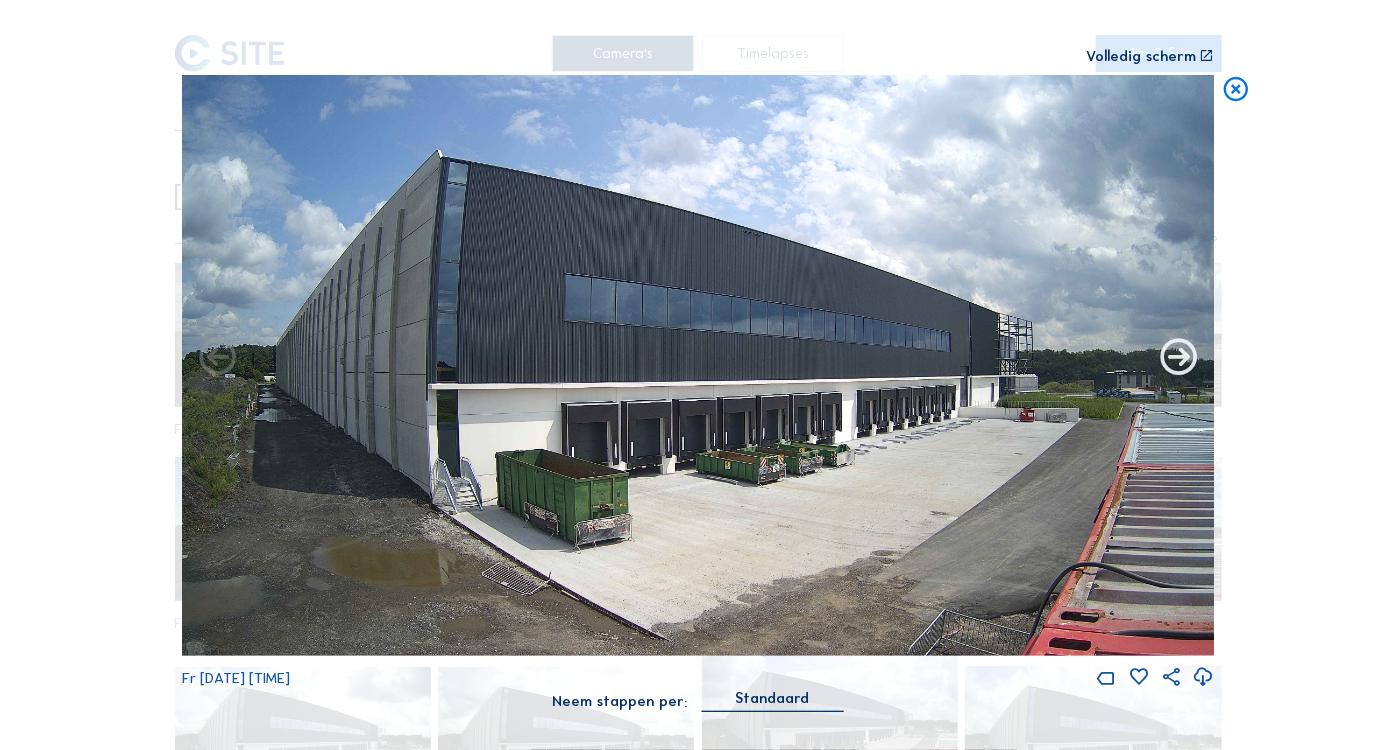 click at bounding box center [1179, 359] 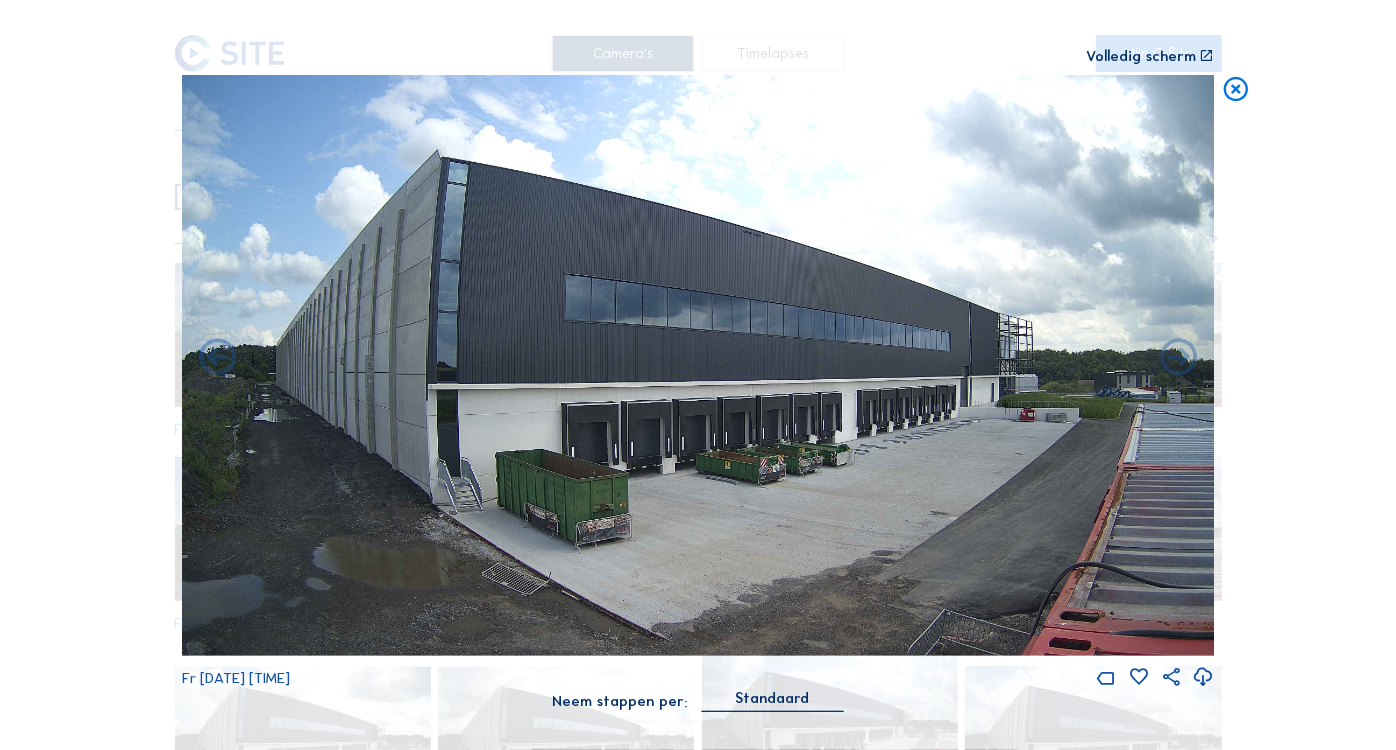 click at bounding box center [1179, 359] 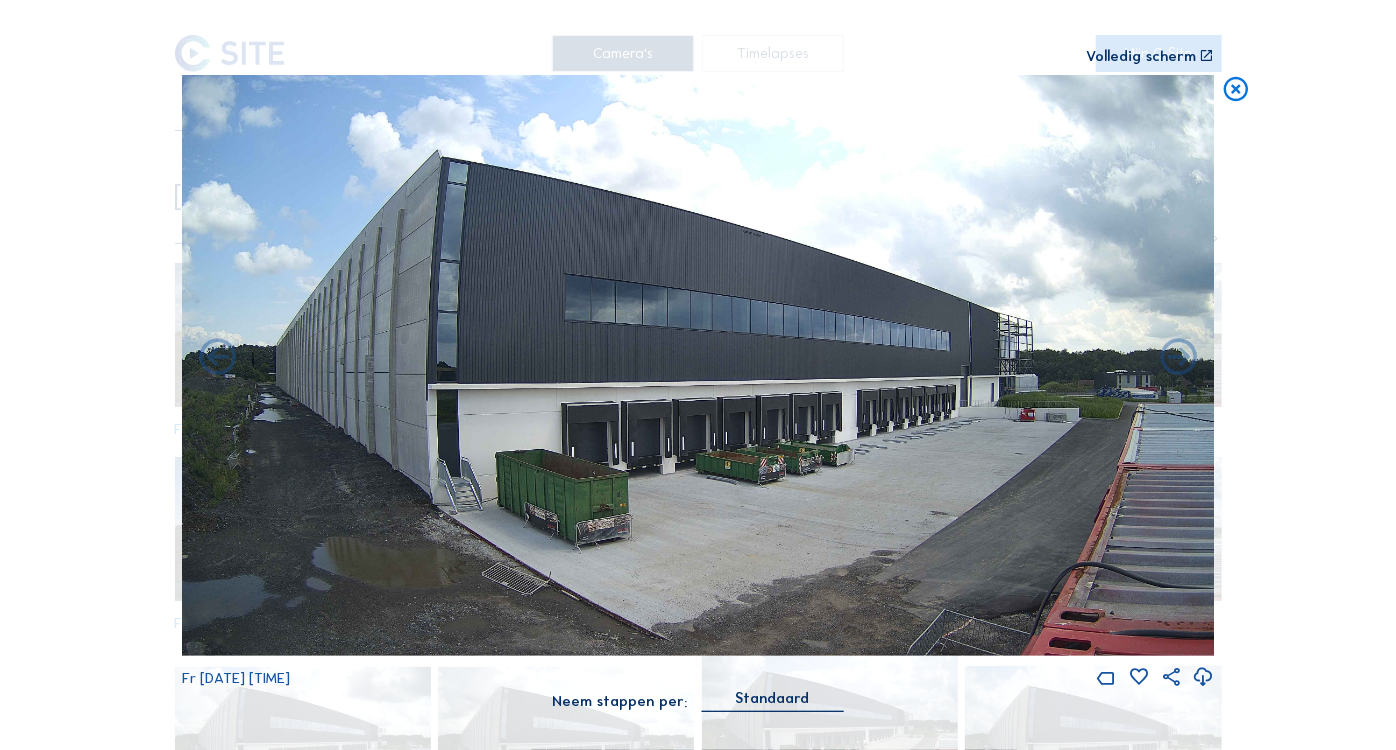 click at bounding box center [1179, 359] 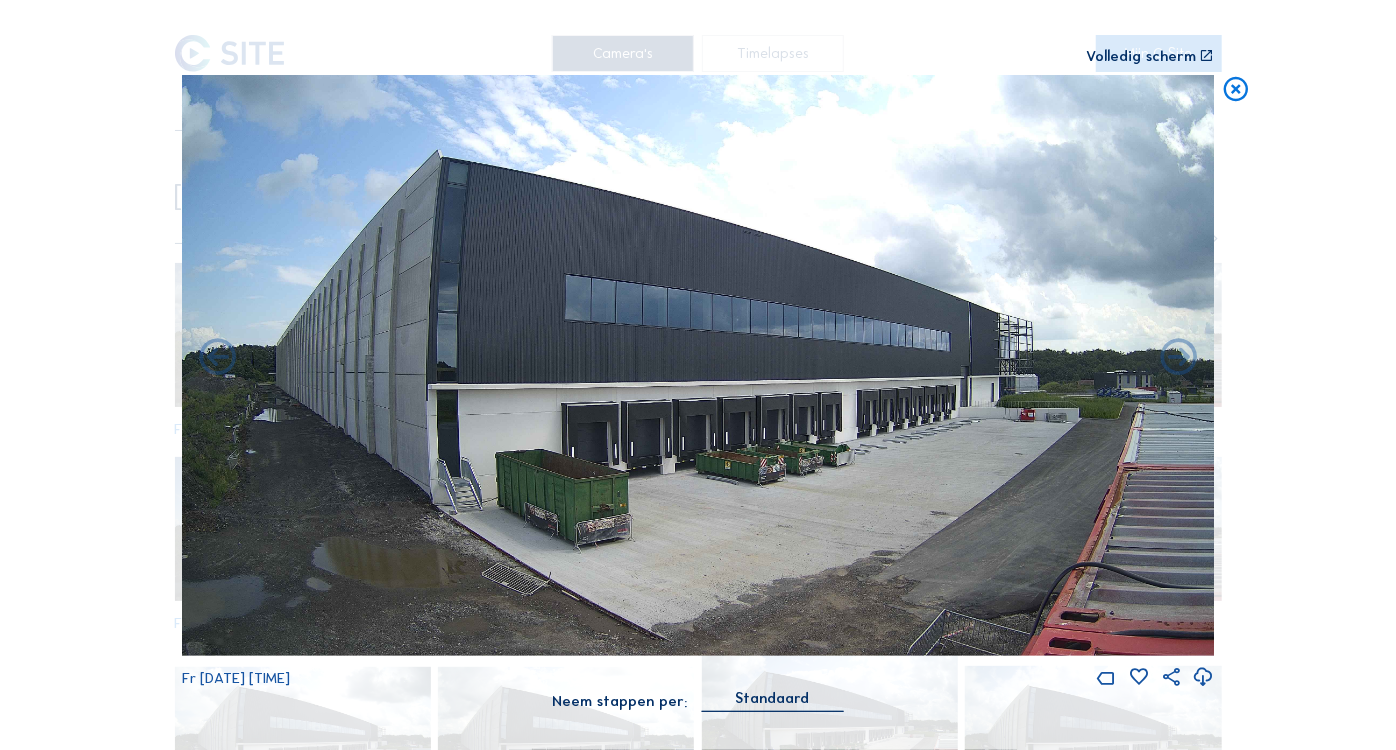 click at bounding box center [1179, 359] 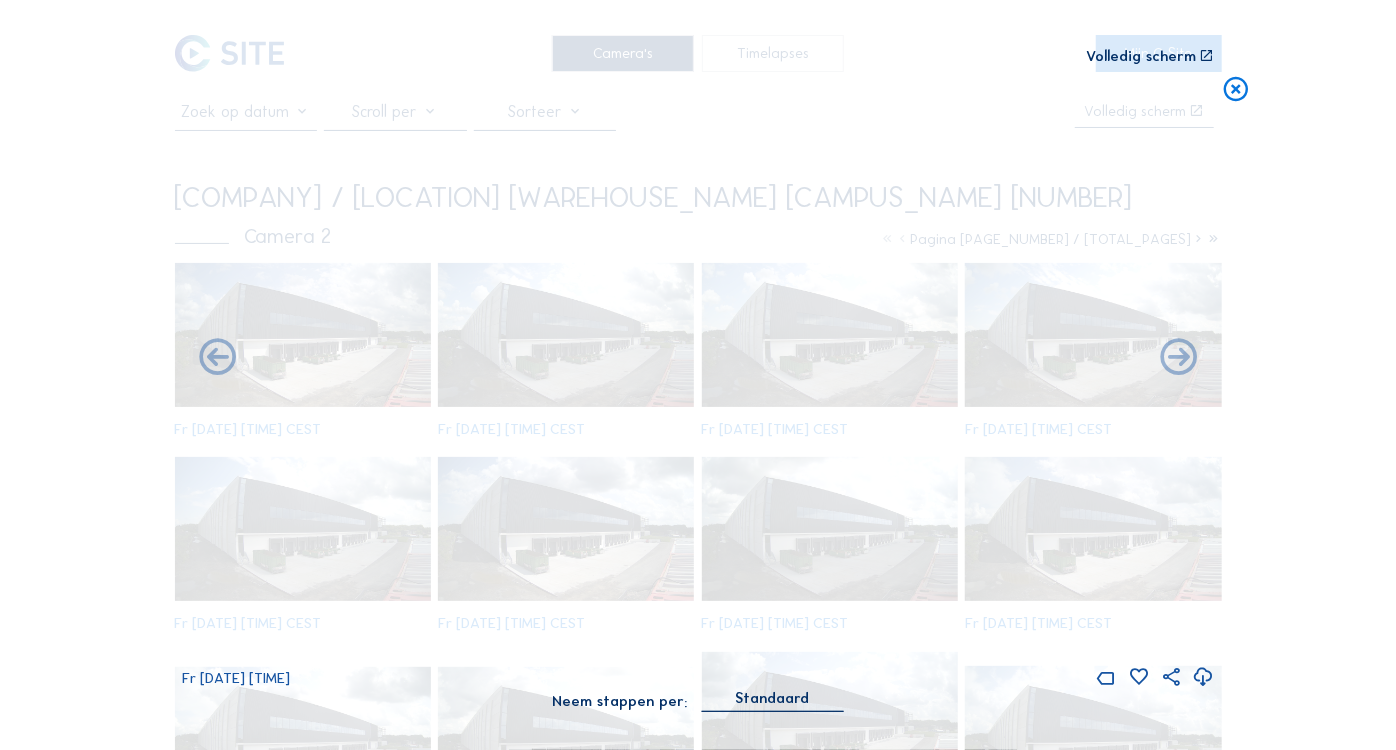click at bounding box center [1179, 359] 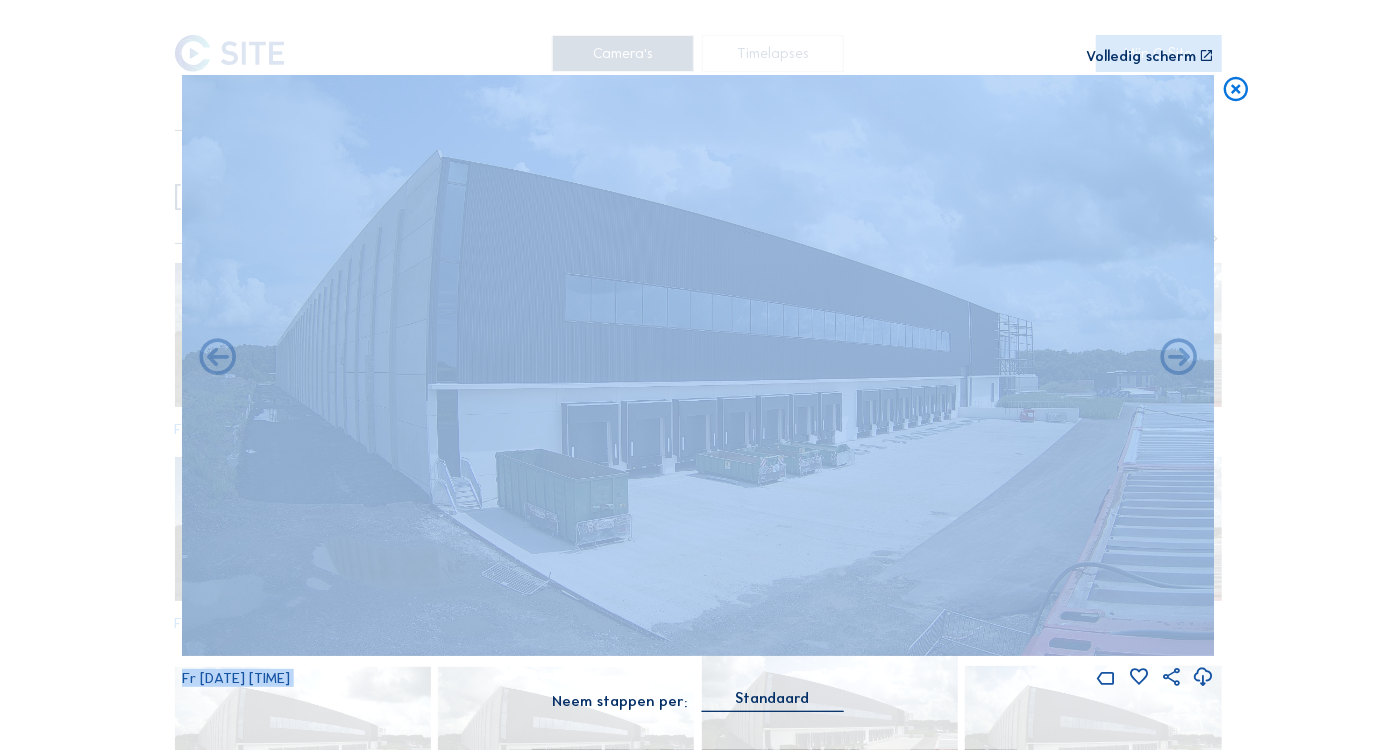 click at bounding box center [1179, 359] 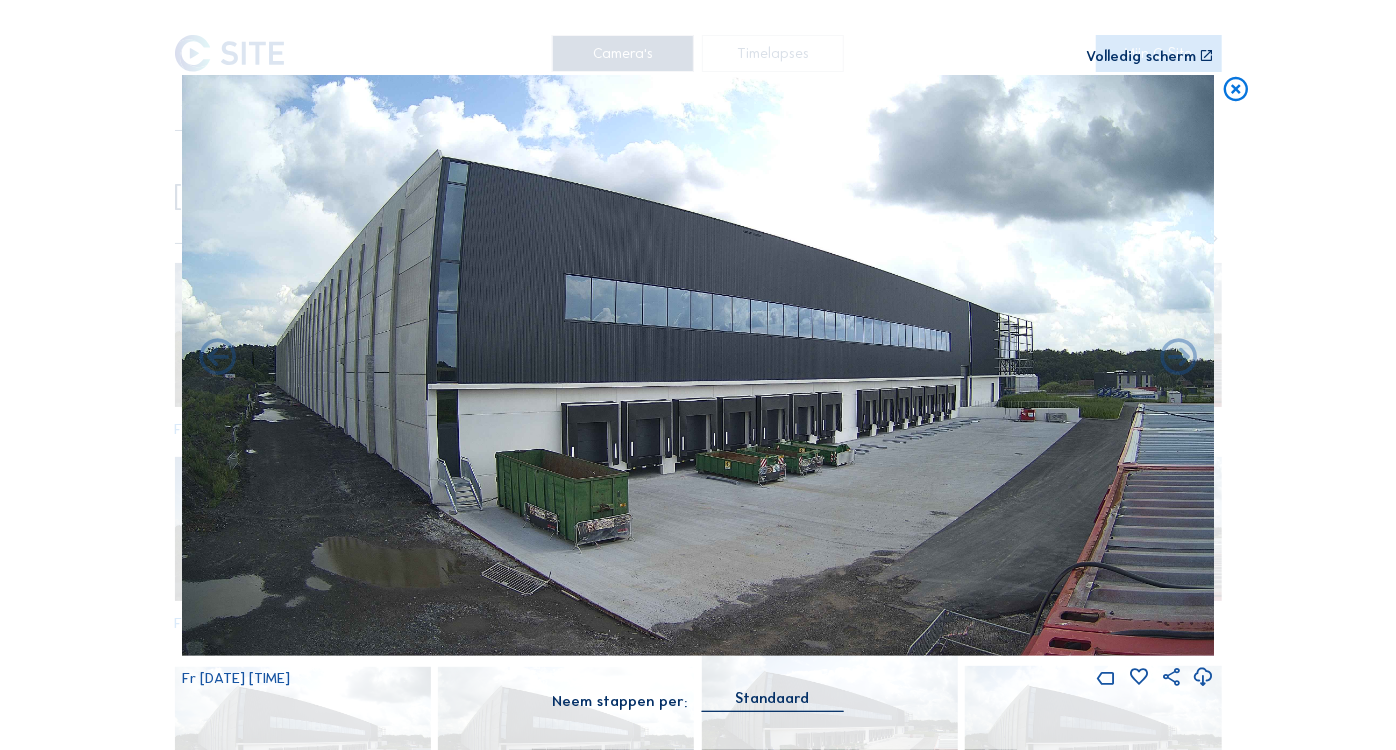 click at bounding box center [1179, 359] 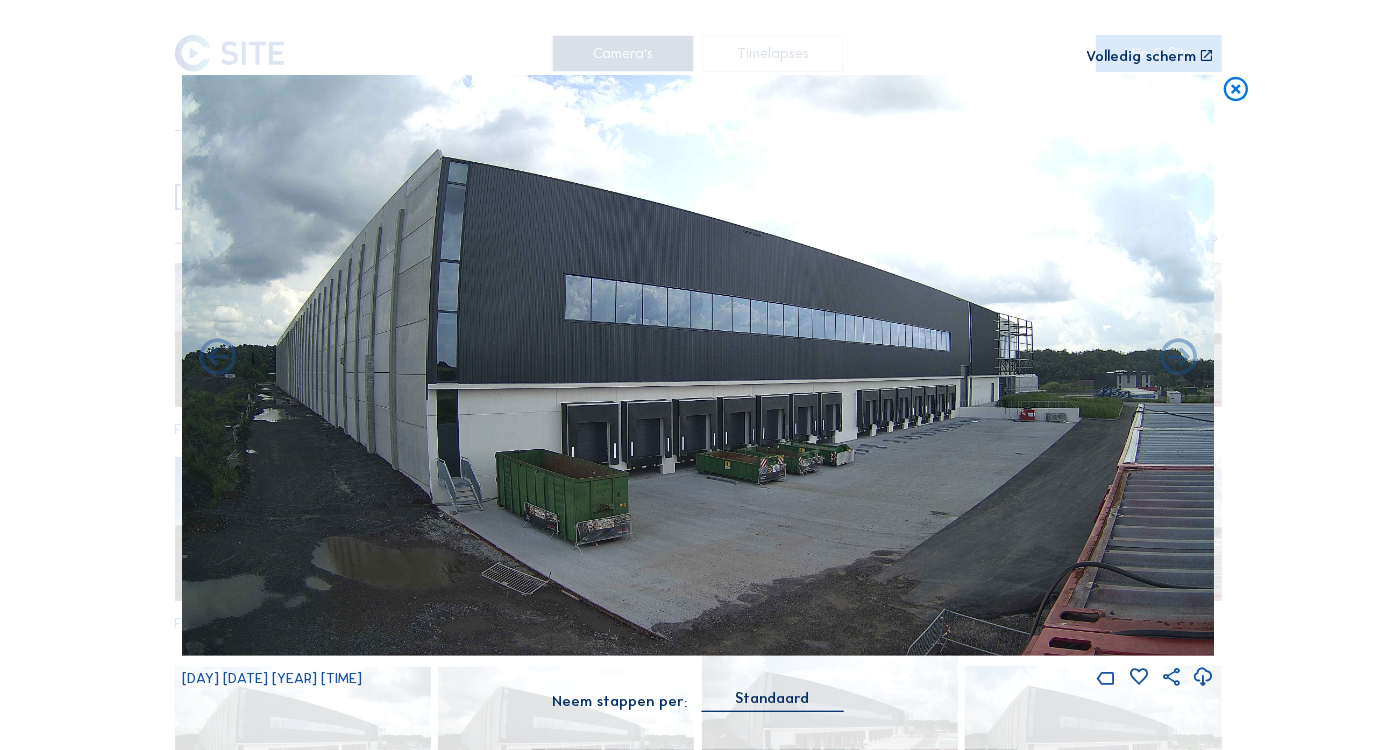 click at bounding box center (1179, 359) 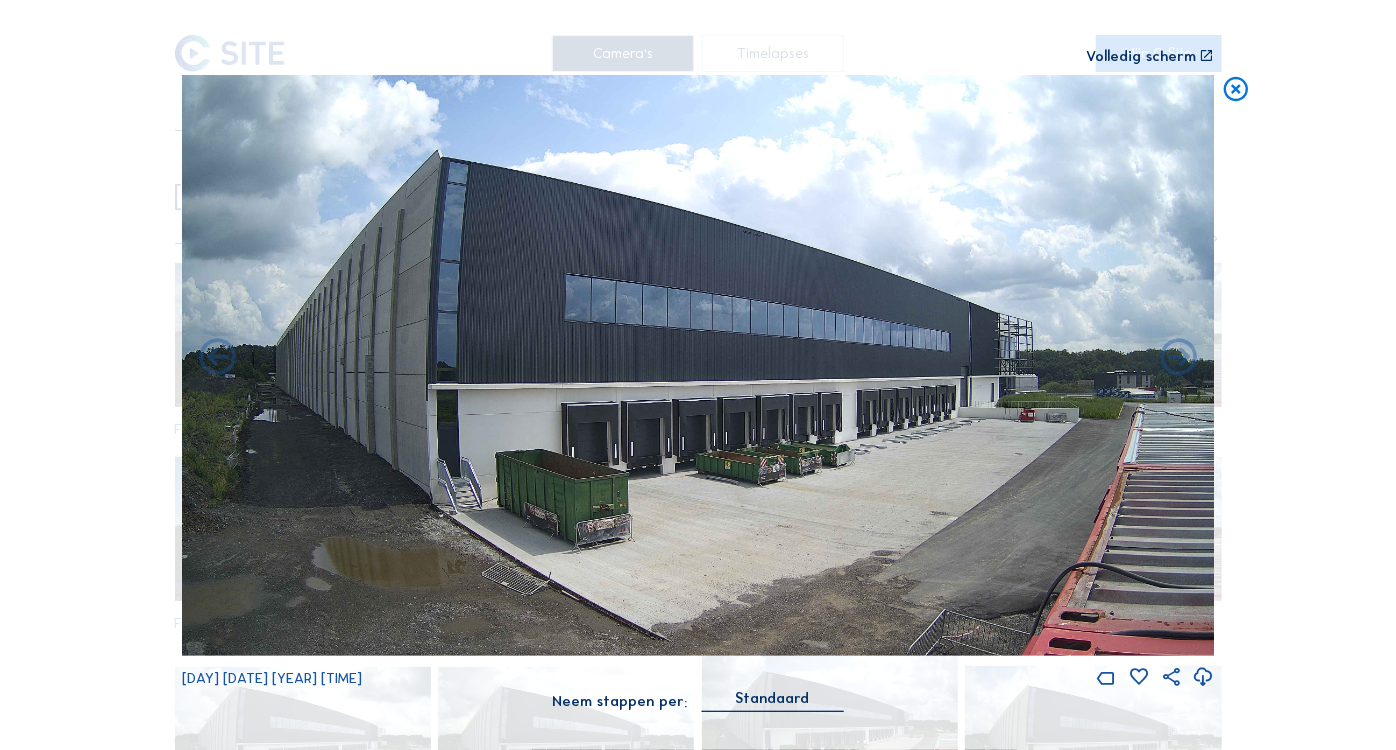 click at bounding box center (1179, 359) 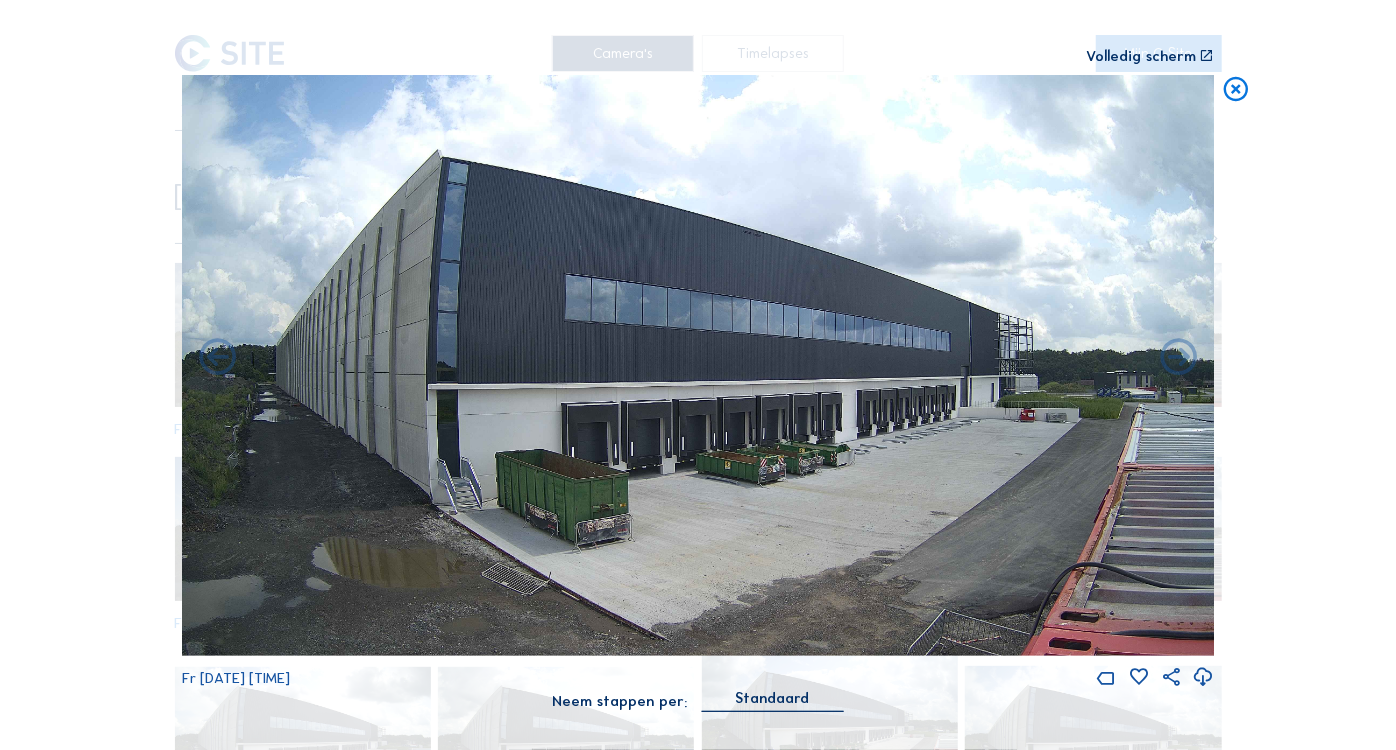 click at bounding box center [1179, 359] 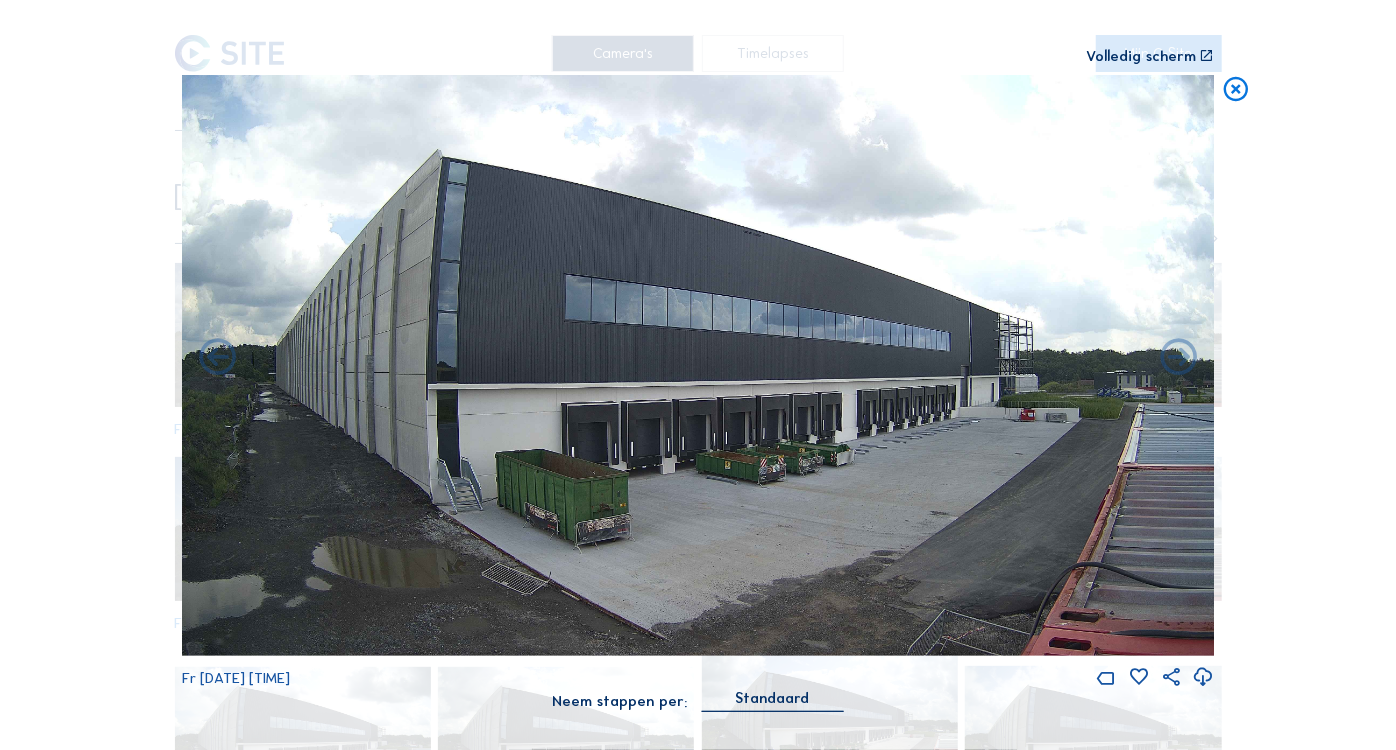 click at bounding box center [1179, 359] 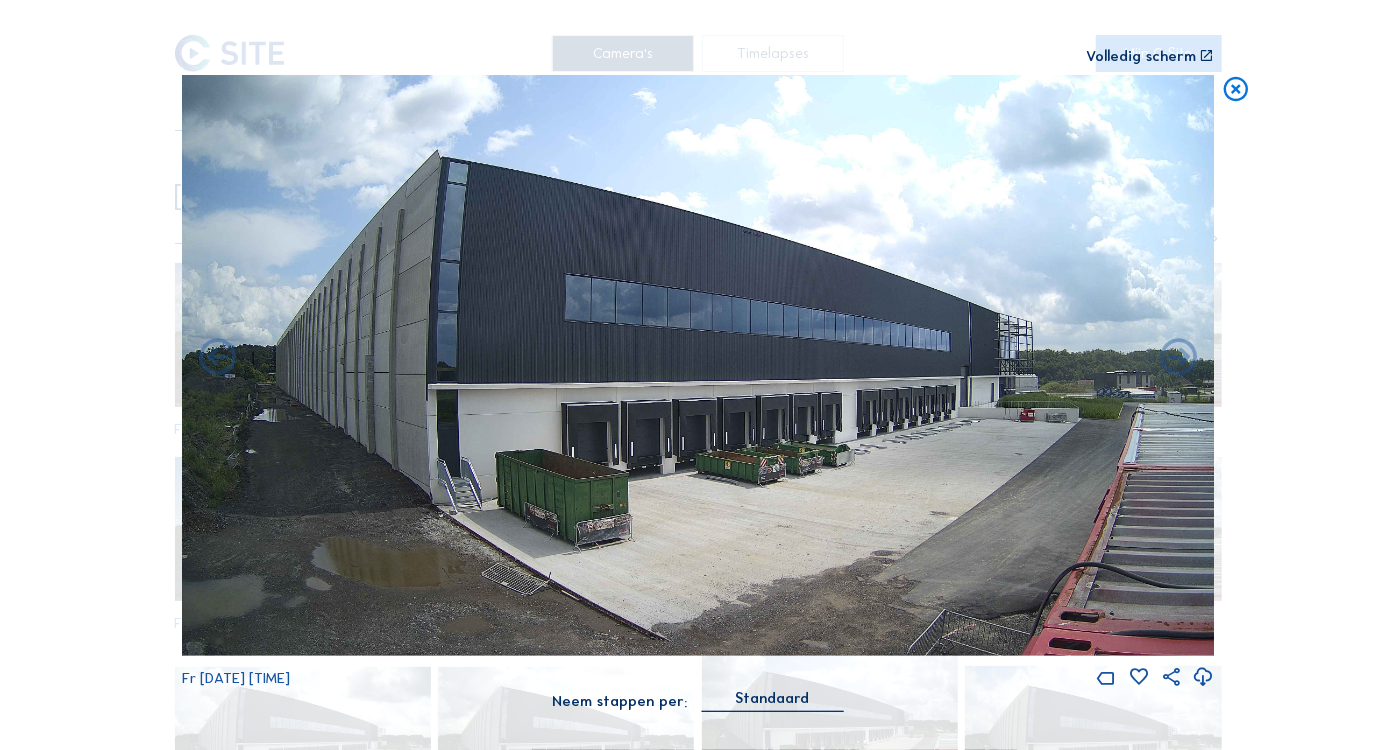 click at bounding box center [1179, 359] 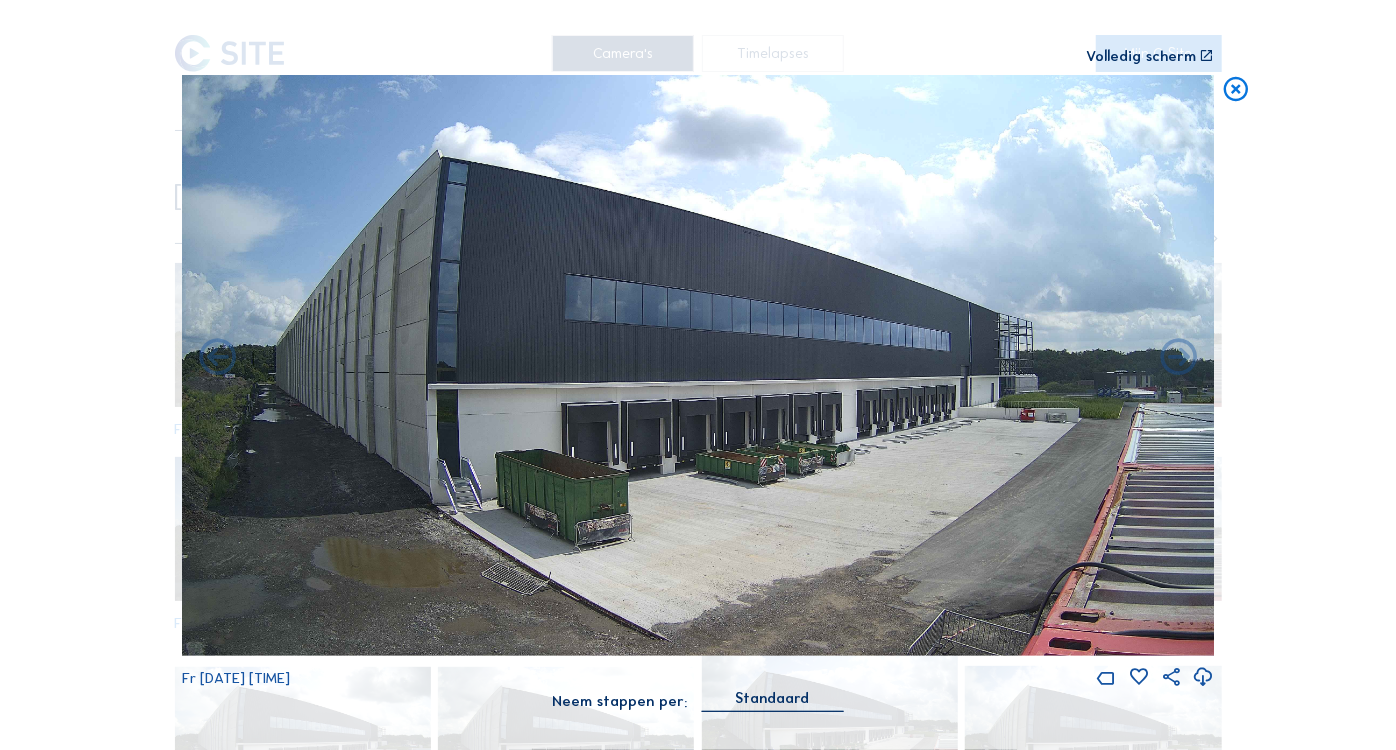 click at bounding box center [1179, 359] 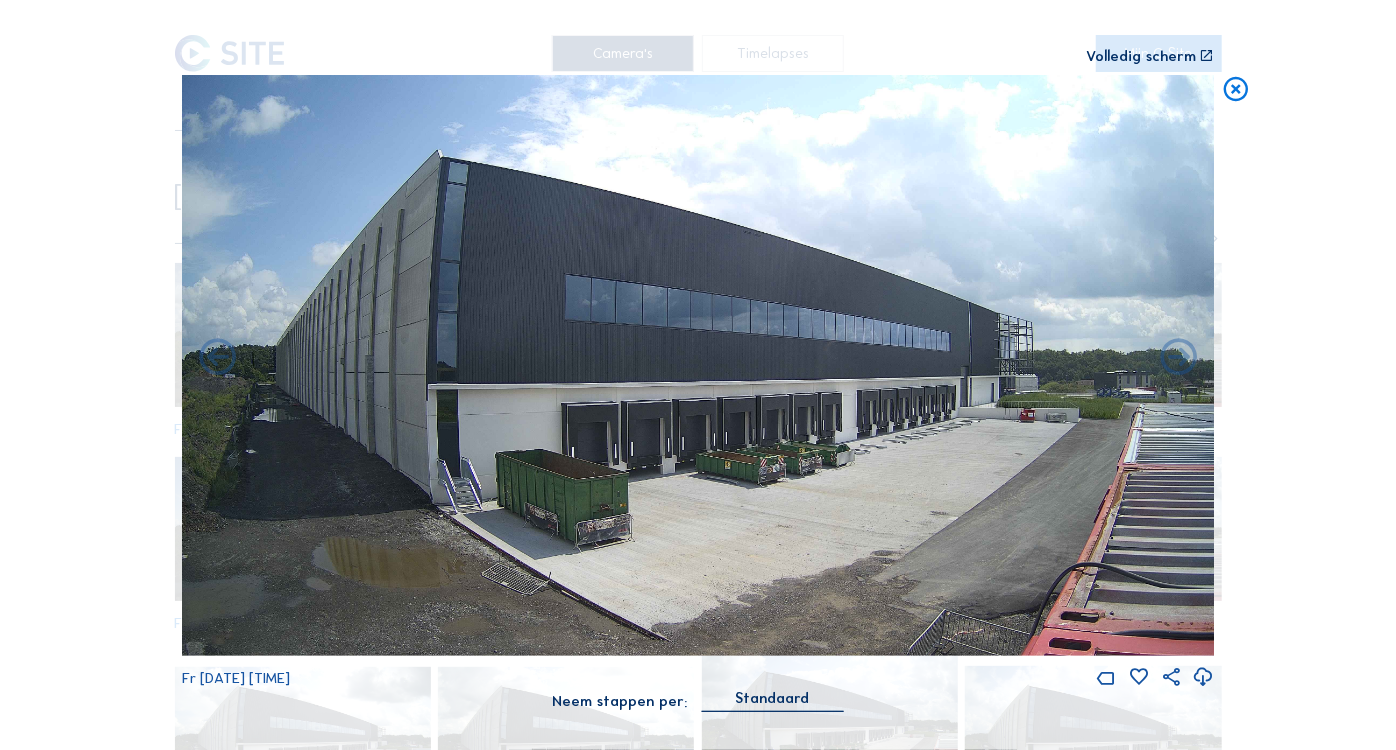 click at bounding box center [1179, 359] 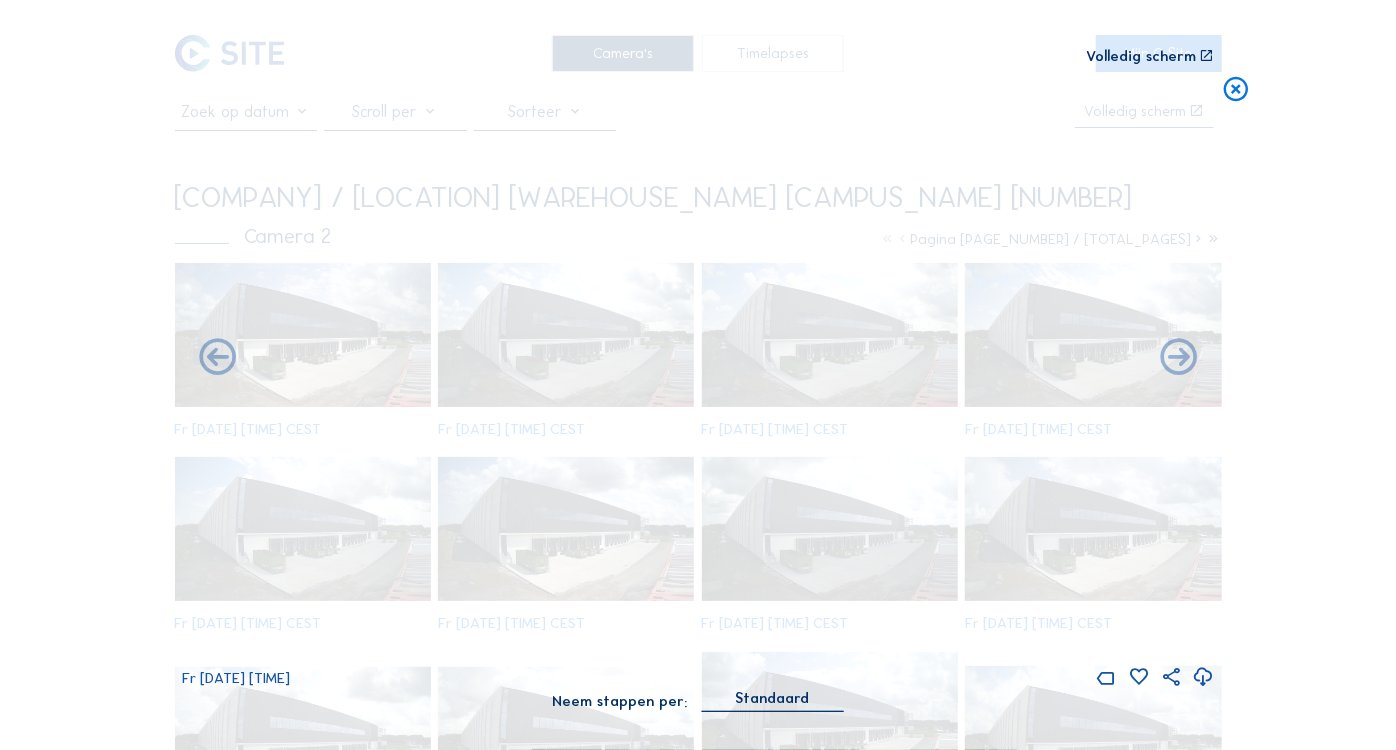 click at bounding box center (1179, 359) 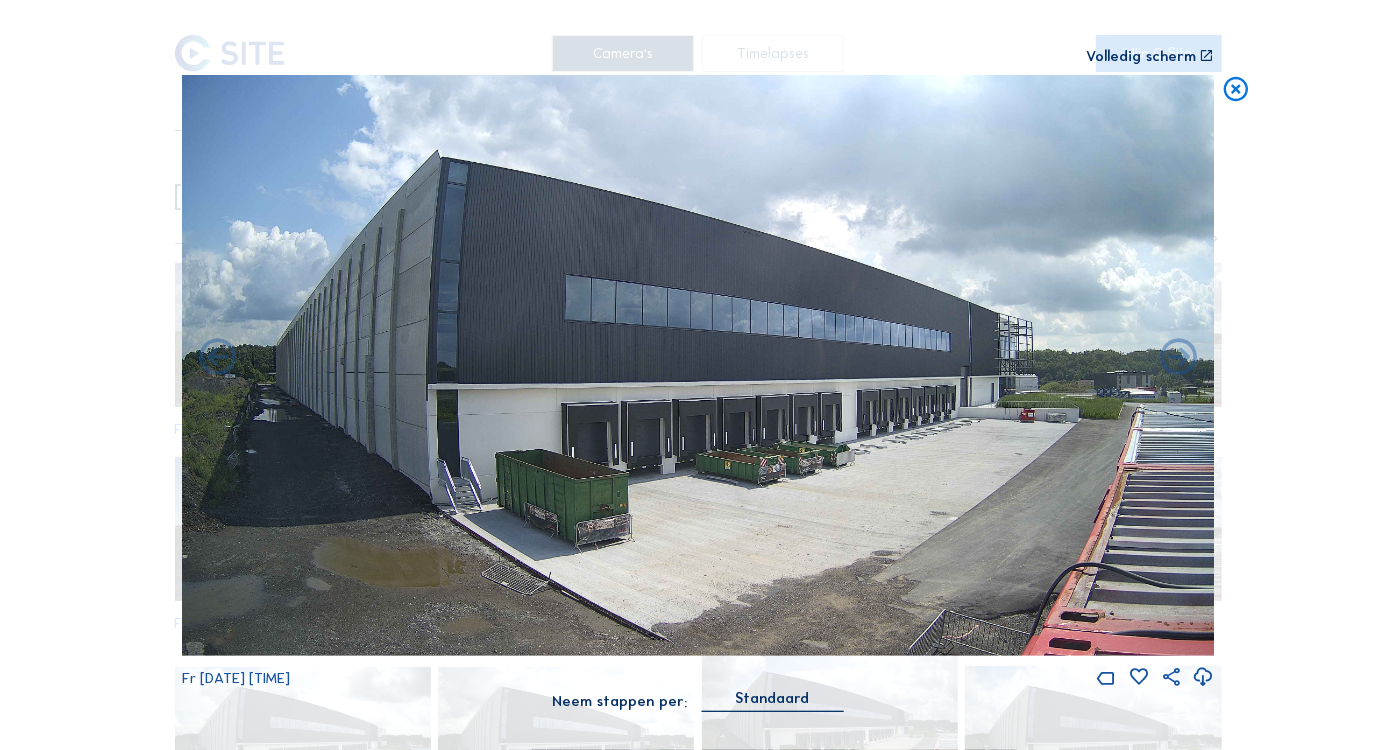 click at bounding box center [1179, 359] 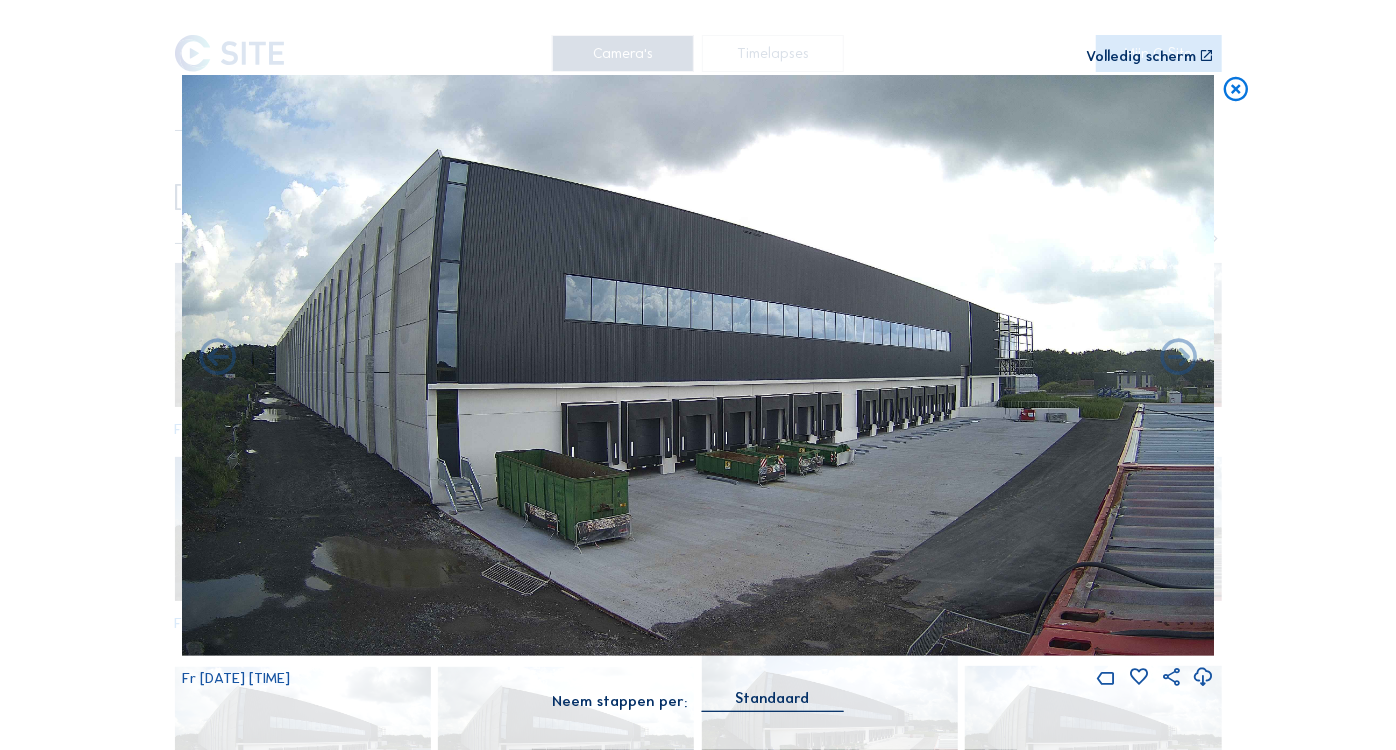 click at bounding box center [1179, 359] 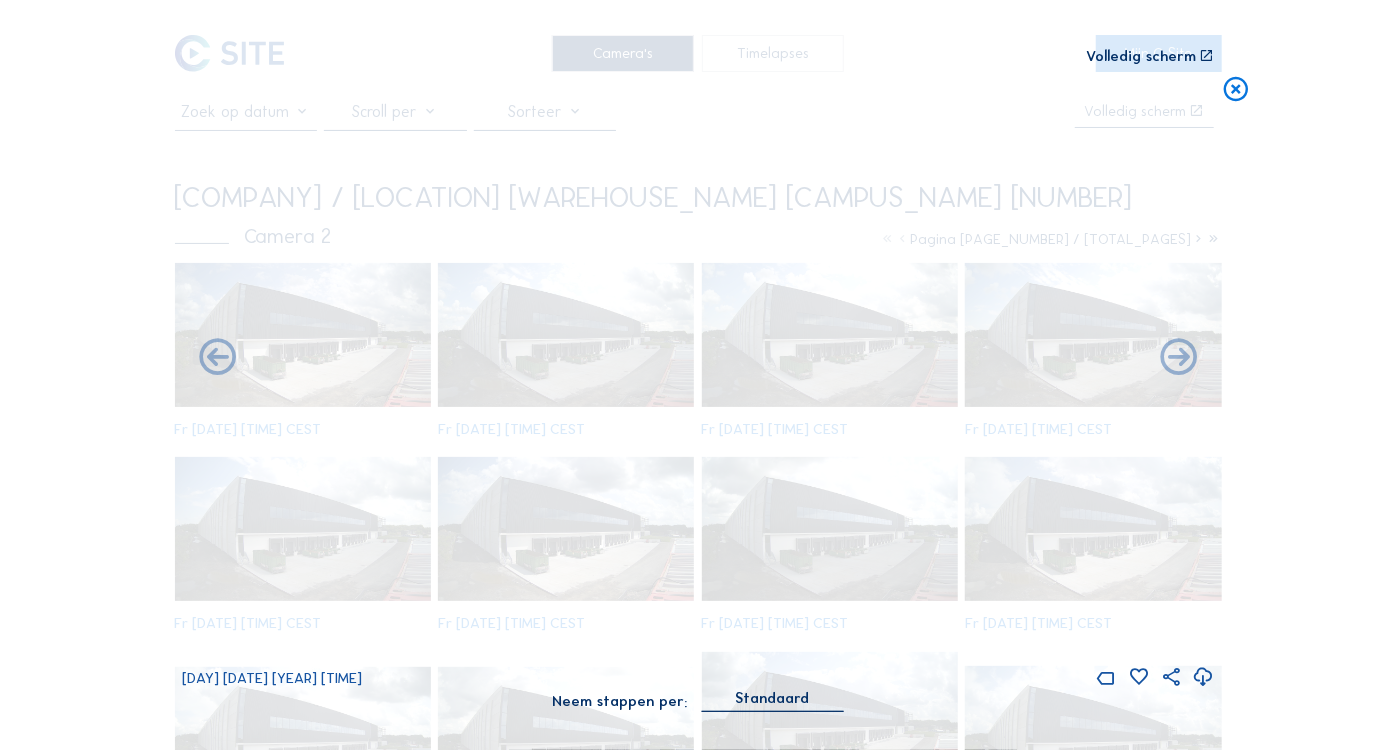 click at bounding box center [1179, 359] 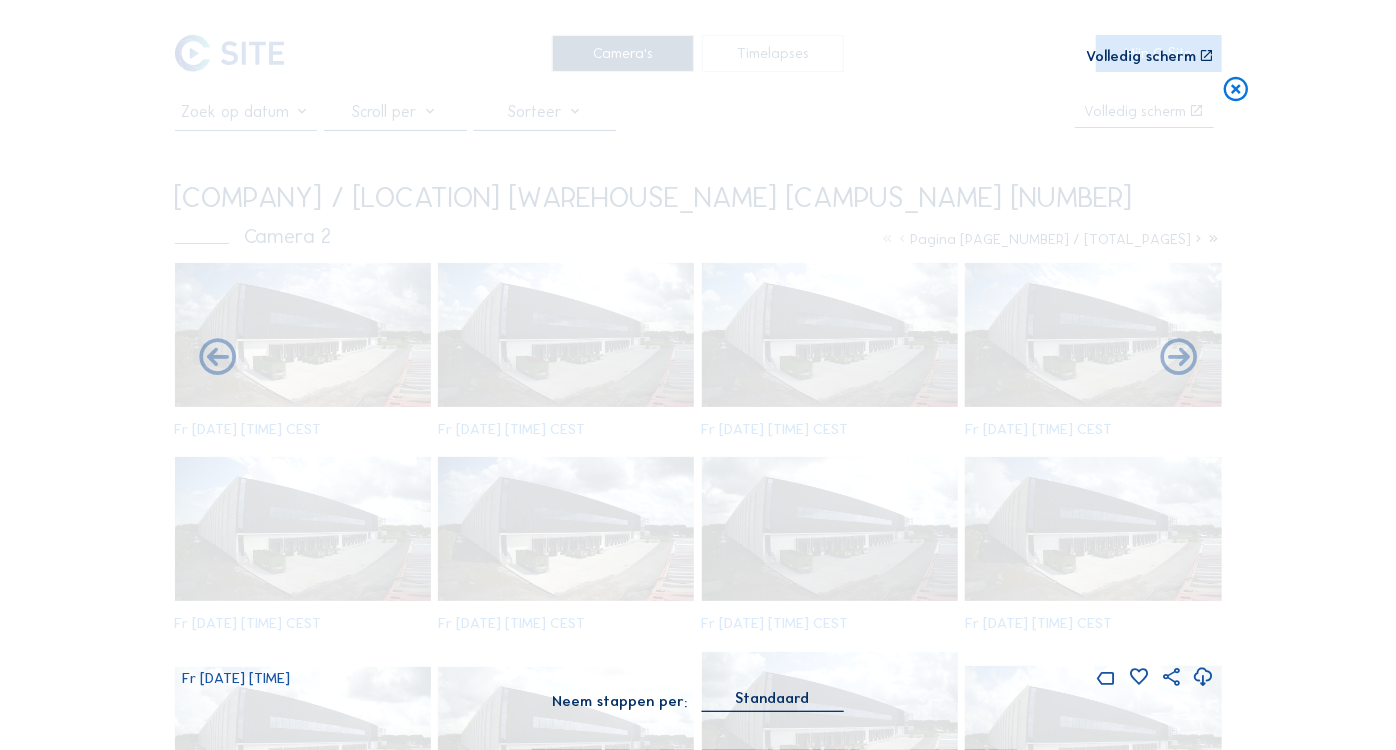 click at bounding box center [1179, 359] 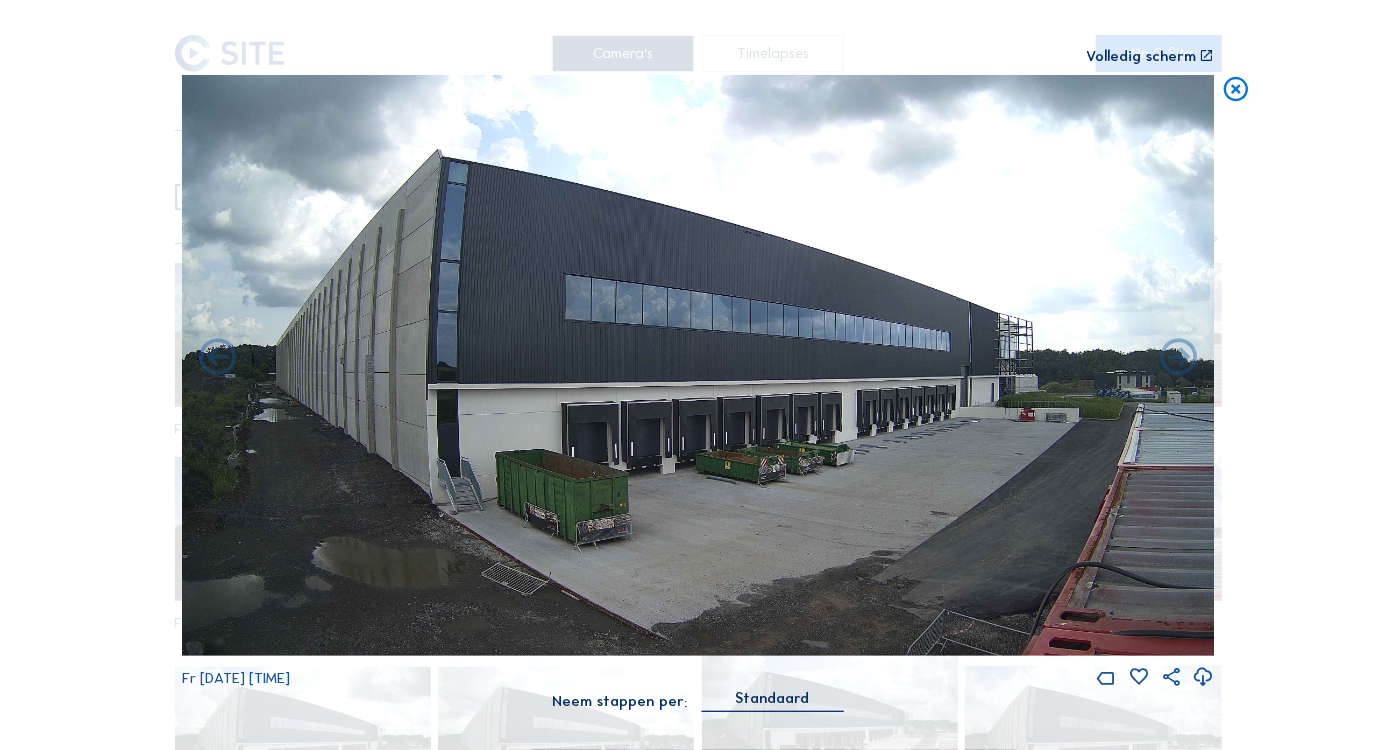 click at bounding box center (1179, 359) 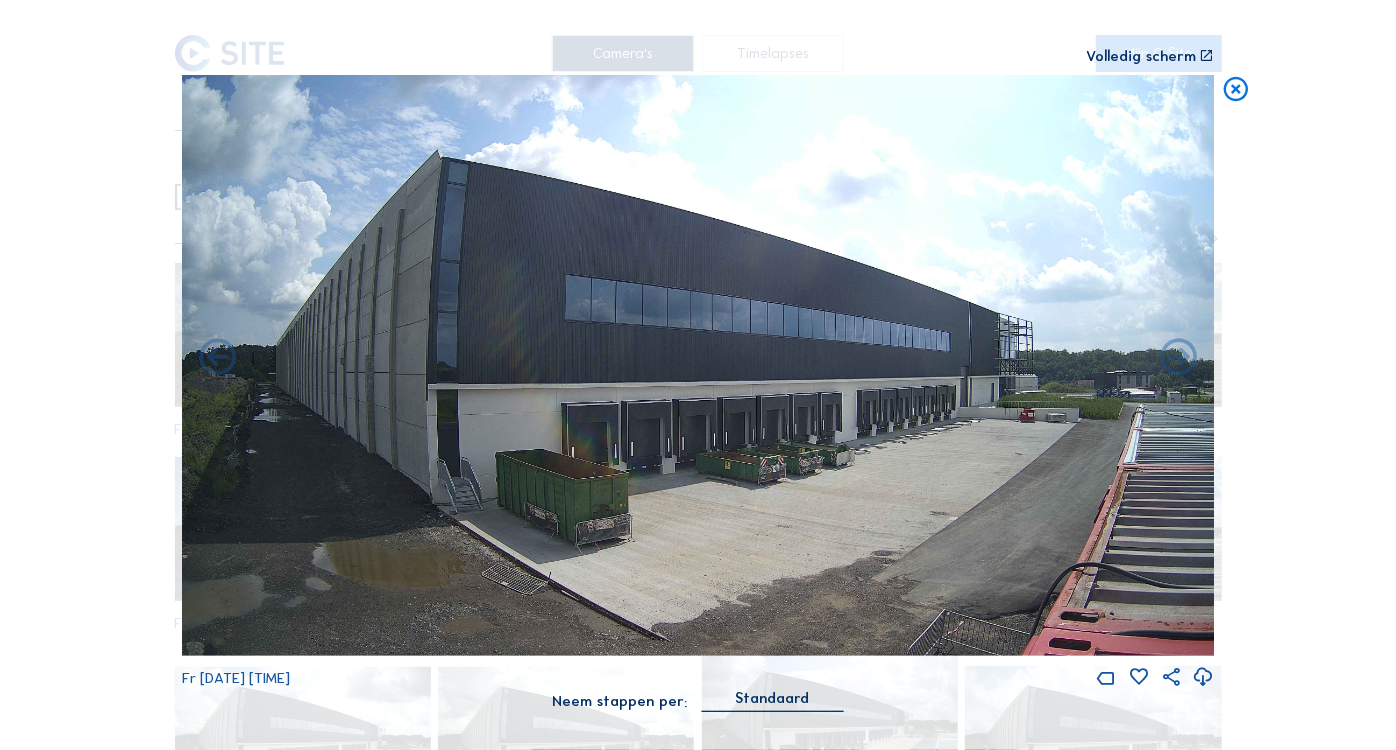 click at bounding box center [1179, 359] 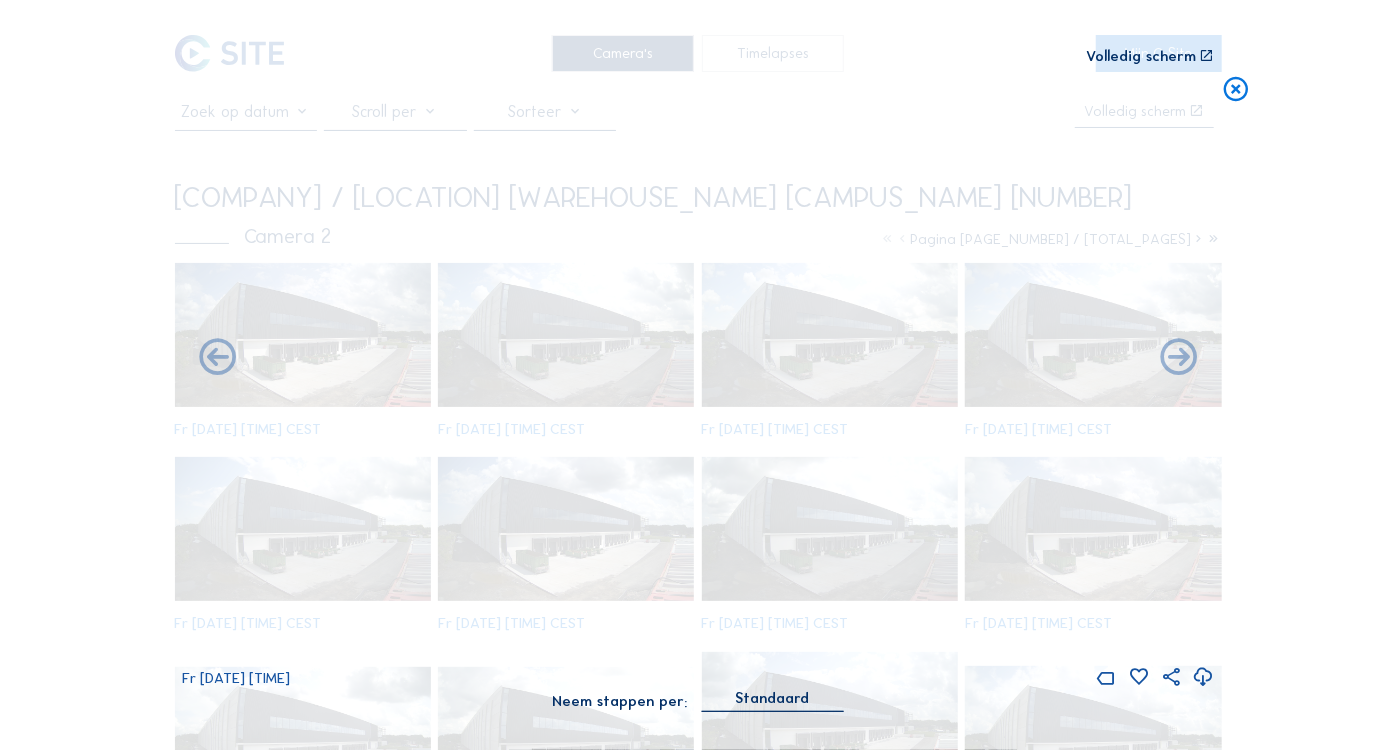 click at bounding box center (1179, 359) 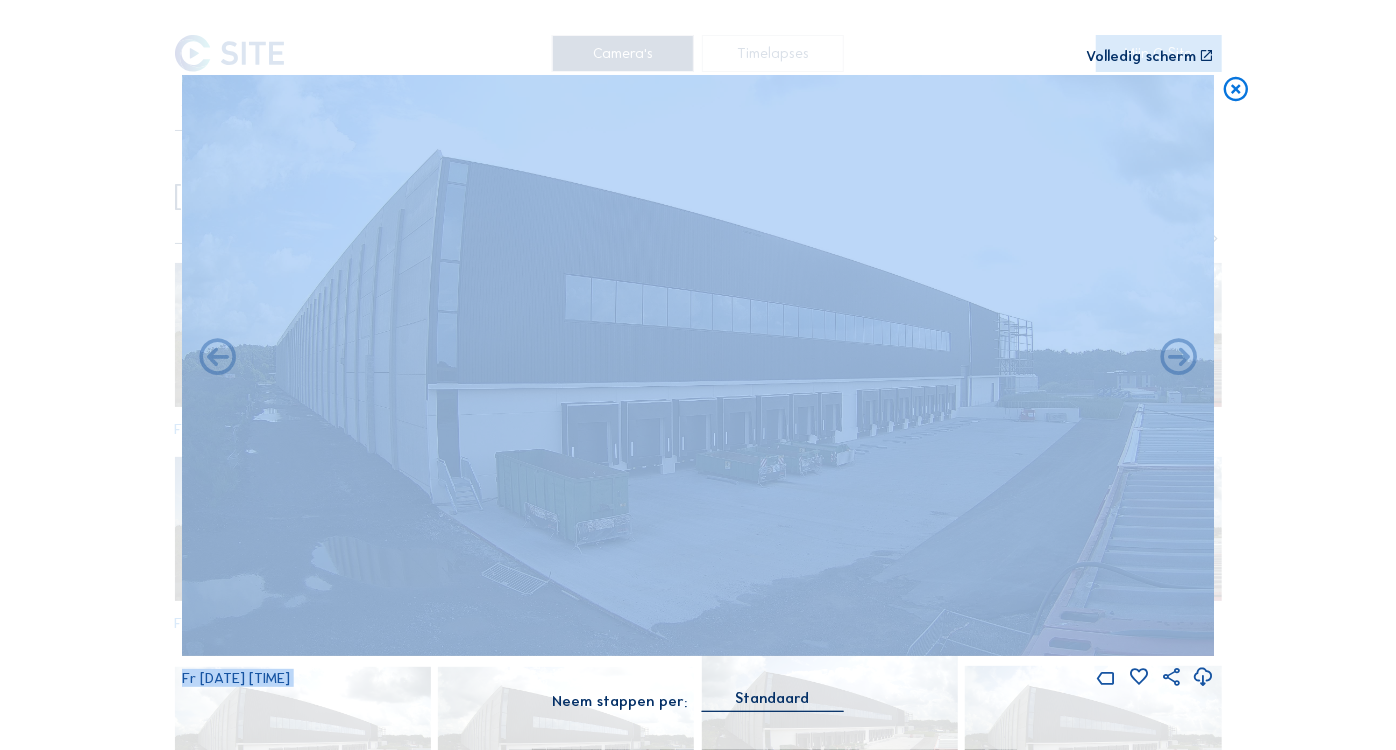 click at bounding box center (1179, 359) 